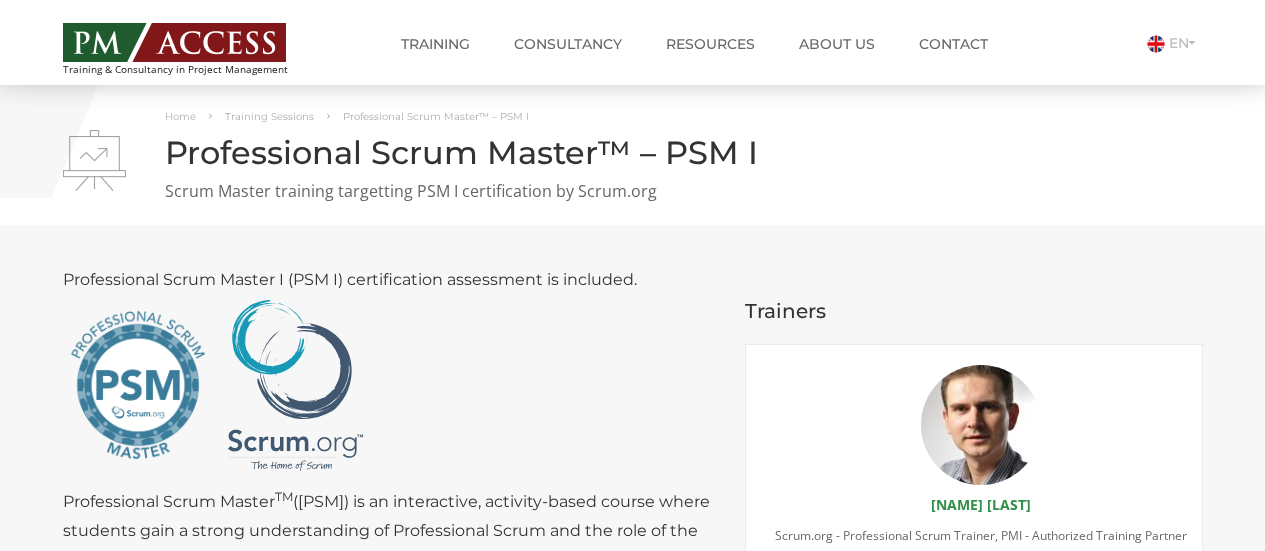 scroll, scrollTop: 0, scrollLeft: 0, axis: both 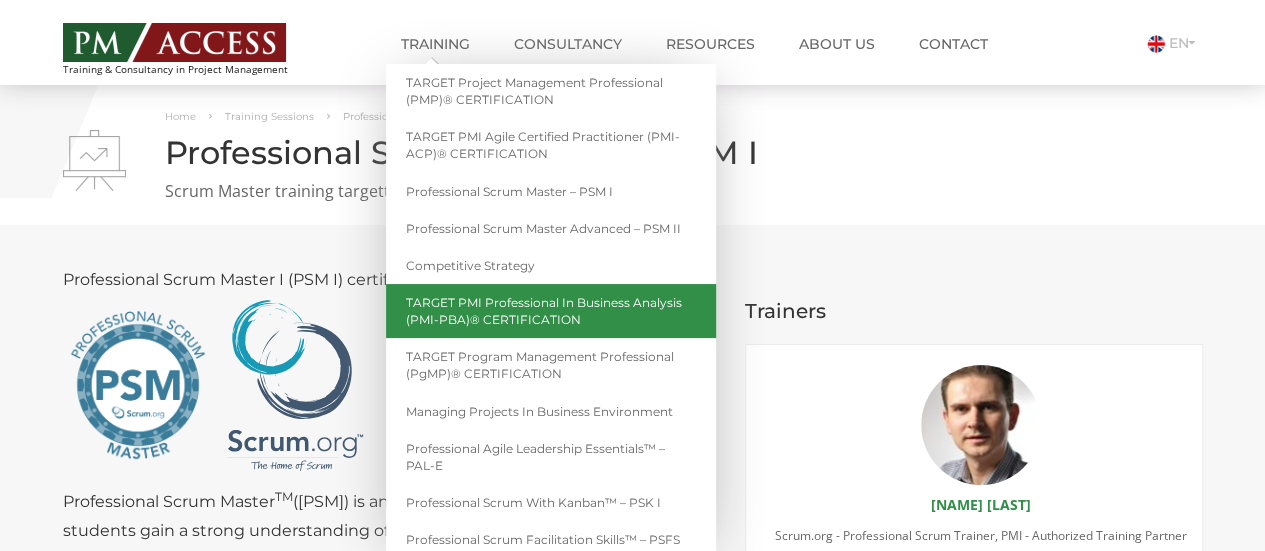 click on "TARGET PMI Professional in Business Analysis (PMI-PBA)® CERTIFICATION" at bounding box center [551, 311] 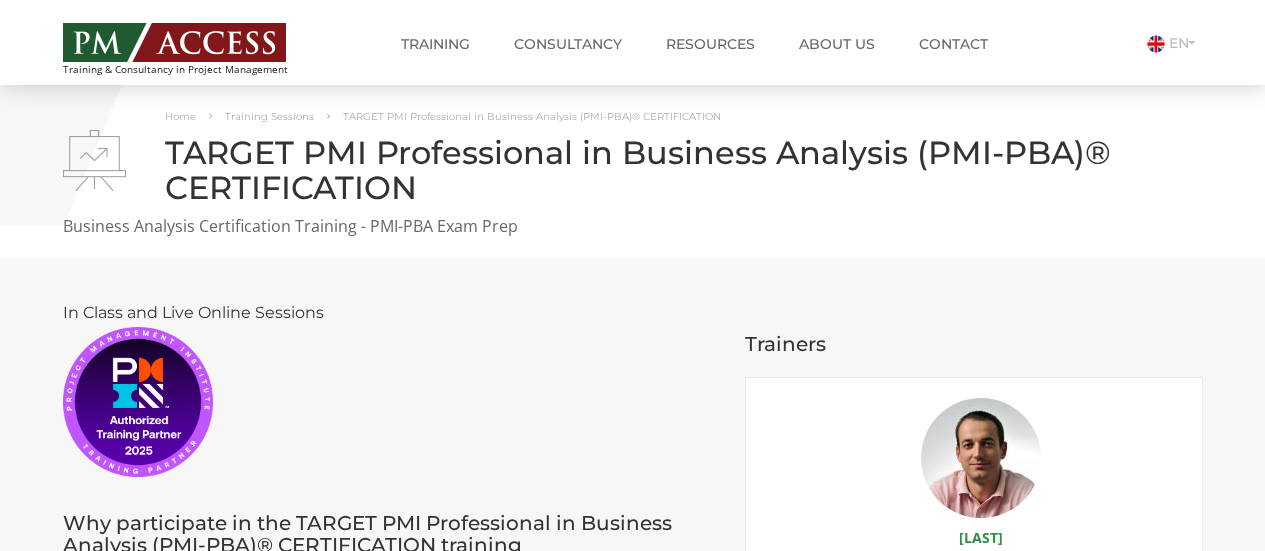 scroll, scrollTop: 0, scrollLeft: 0, axis: both 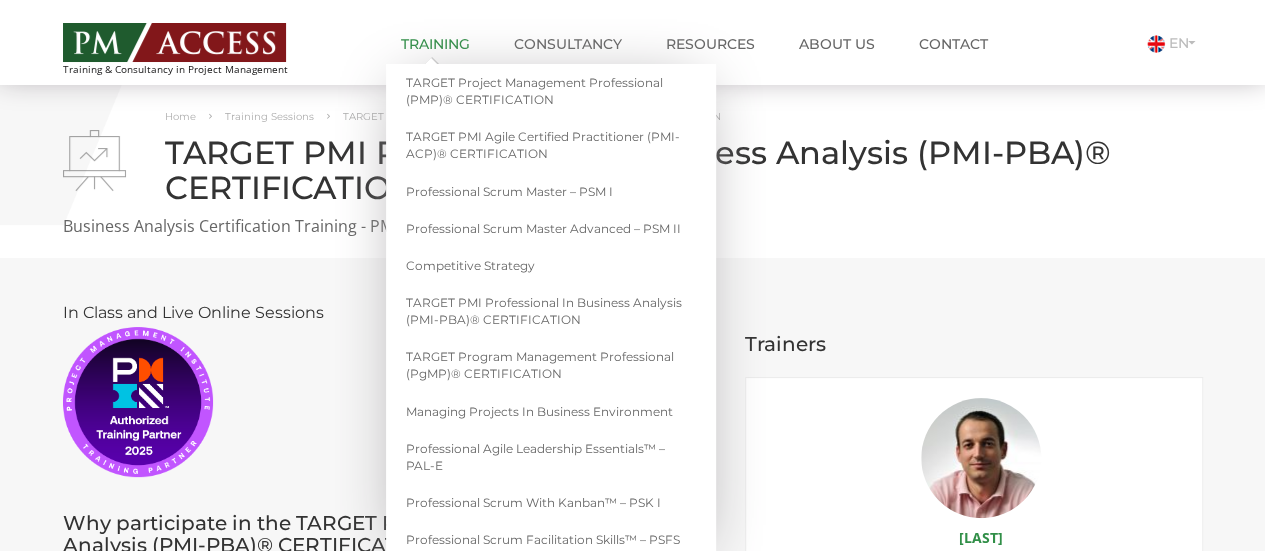 click on "Training" at bounding box center [435, 44] 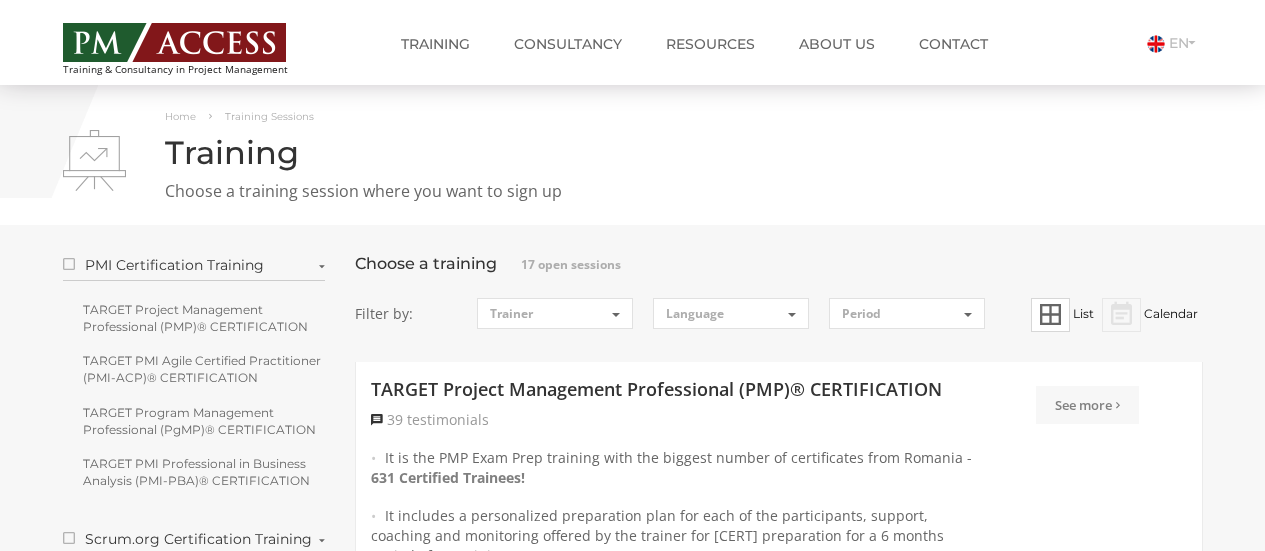 scroll, scrollTop: 0, scrollLeft: 0, axis: both 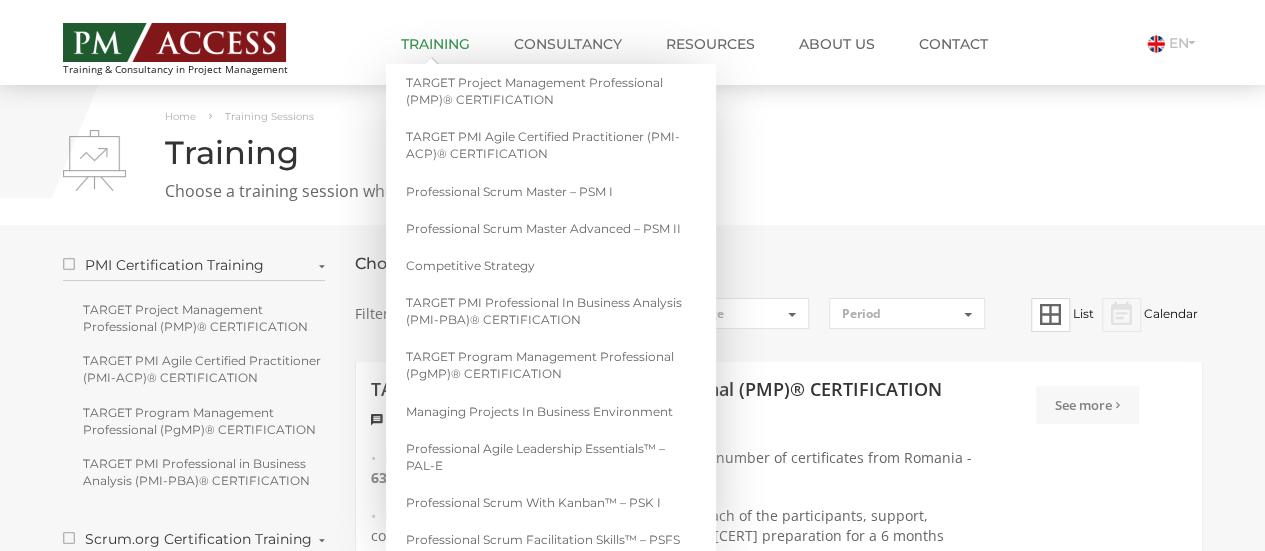 click on "Training" at bounding box center [435, 44] 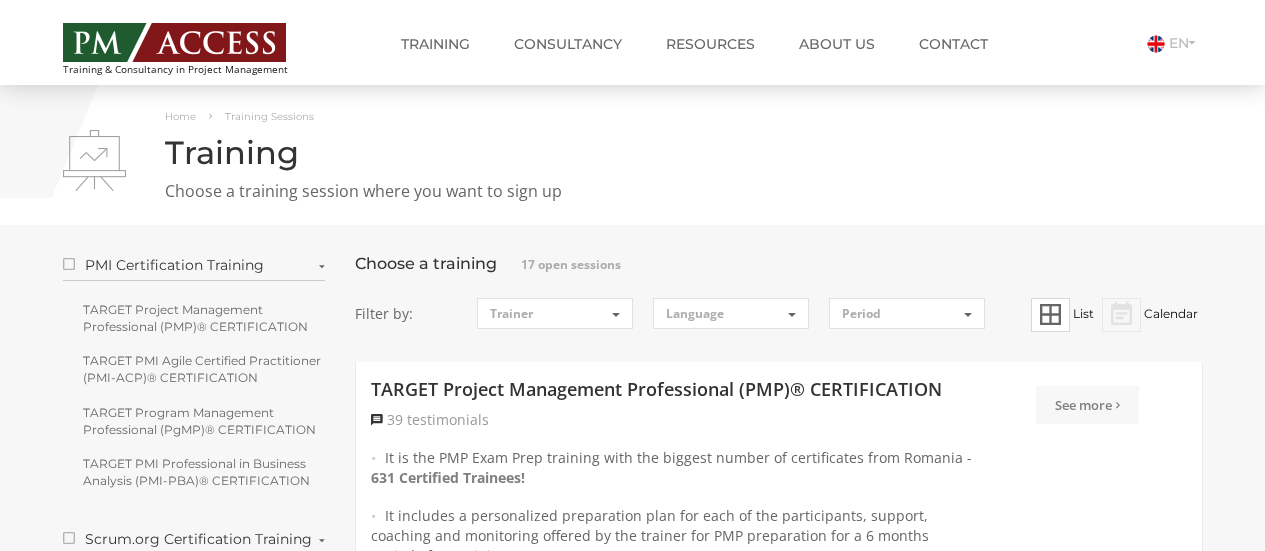 scroll, scrollTop: 0, scrollLeft: 0, axis: both 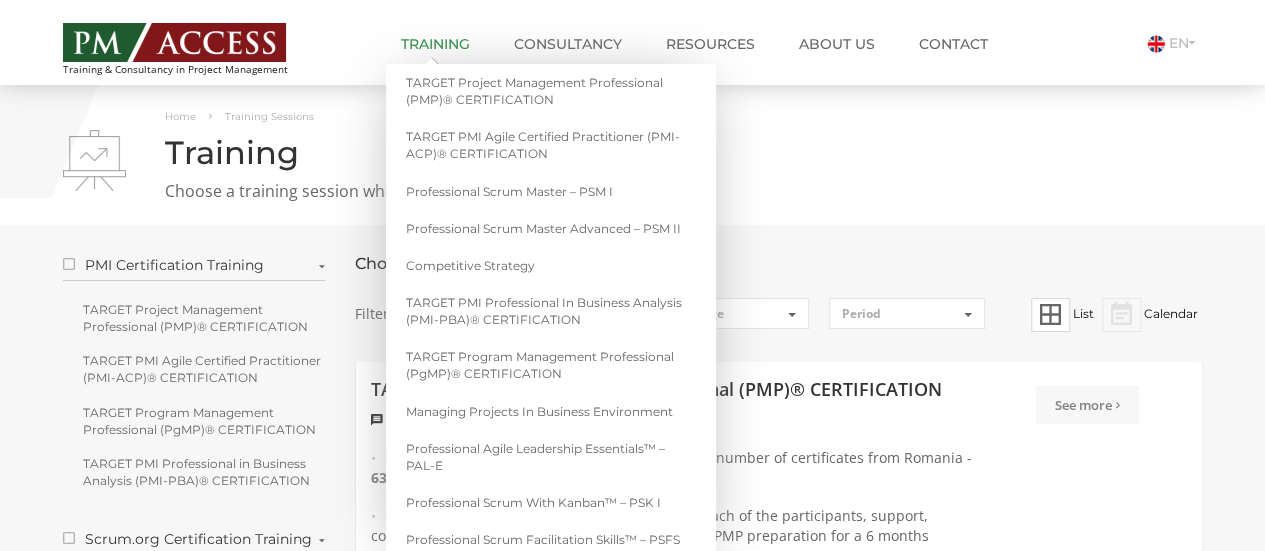 click on "Training" at bounding box center [435, 44] 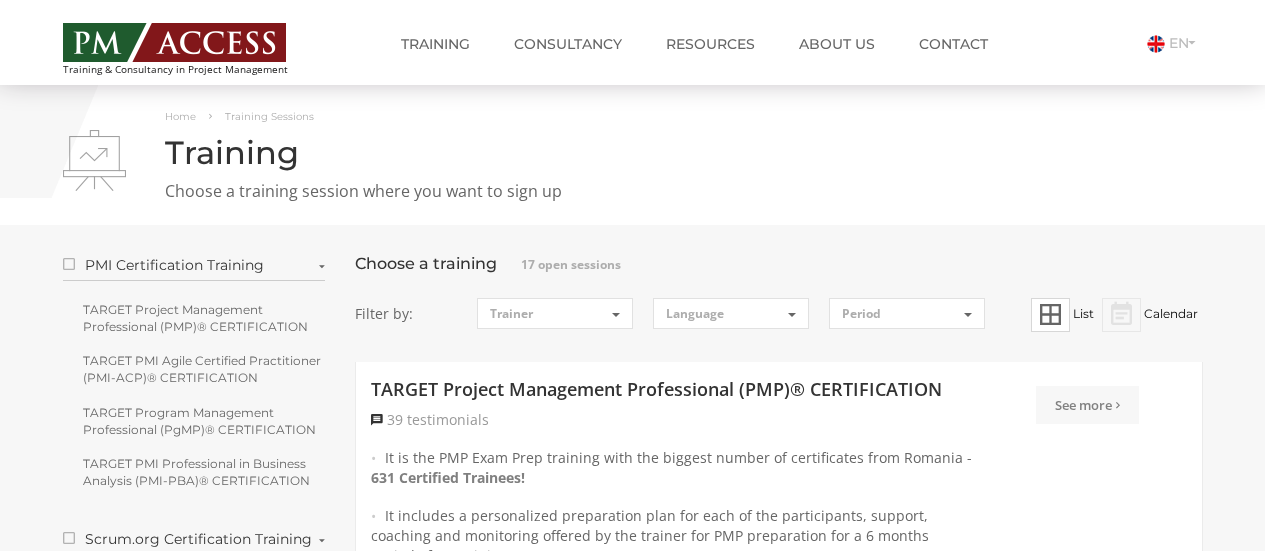 scroll, scrollTop: 0, scrollLeft: 0, axis: both 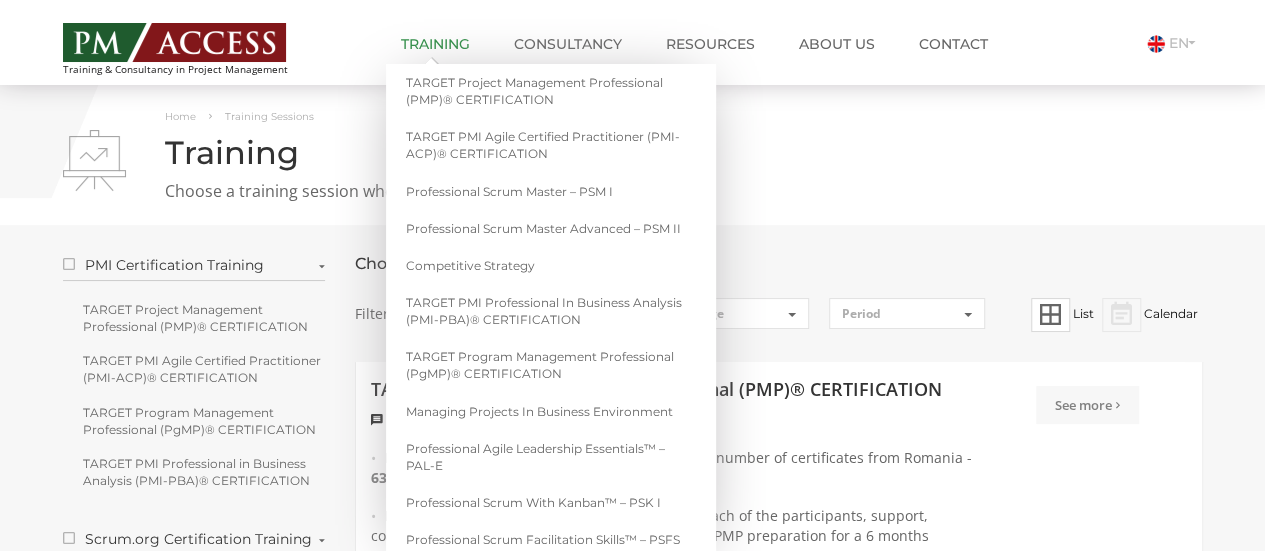 click on "Training" at bounding box center [435, 44] 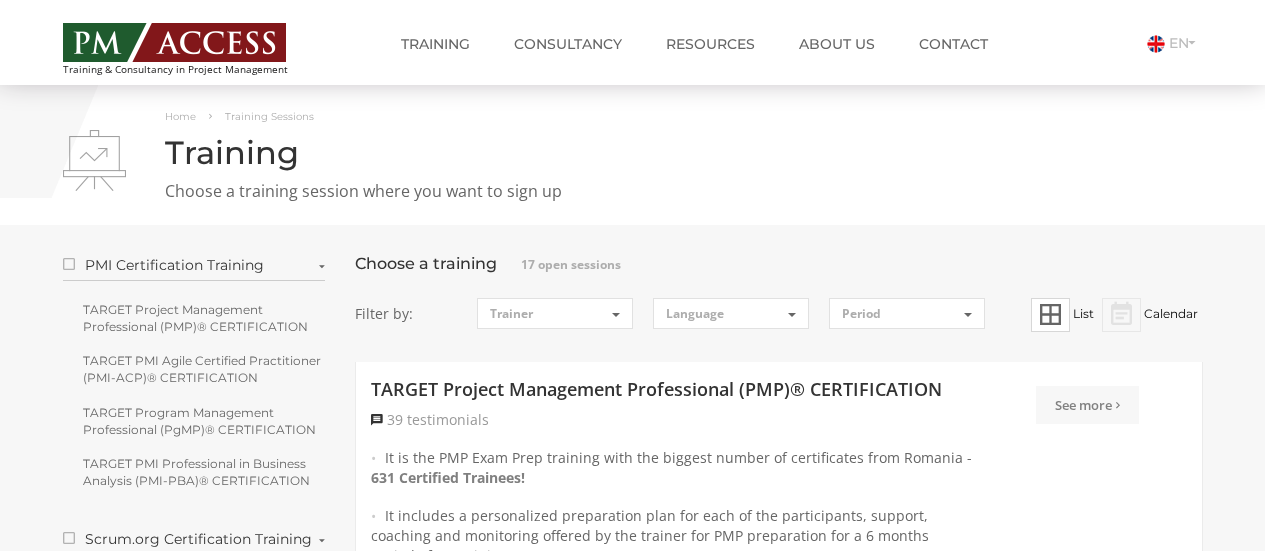 scroll, scrollTop: 0, scrollLeft: 0, axis: both 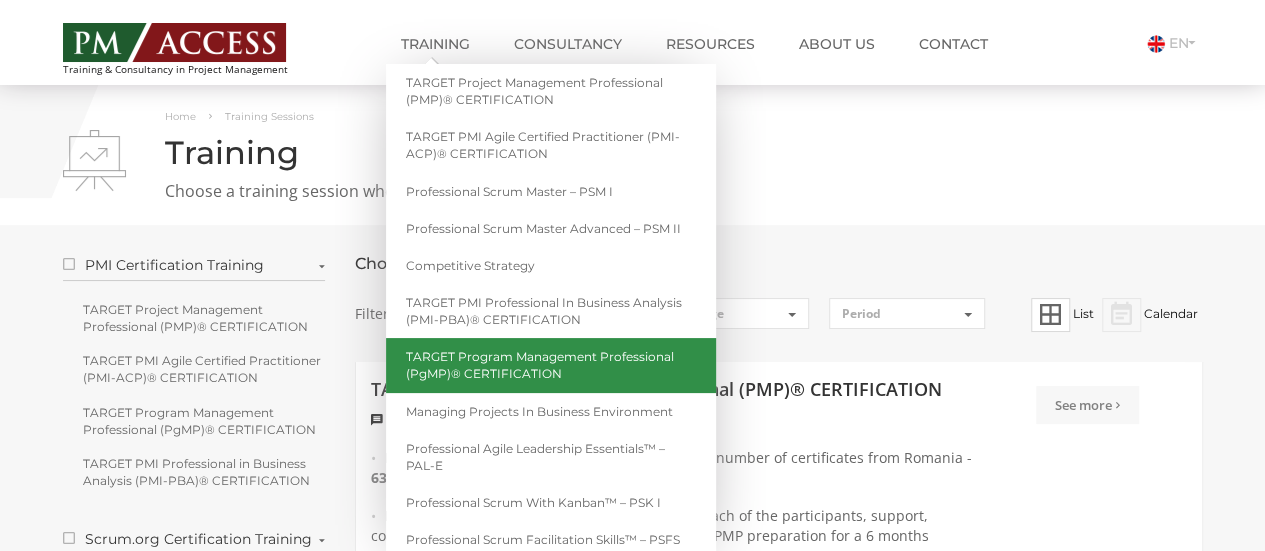 click on "TARGET Program Management Professional (PgMP)® CERTIFICATION" at bounding box center [551, 365] 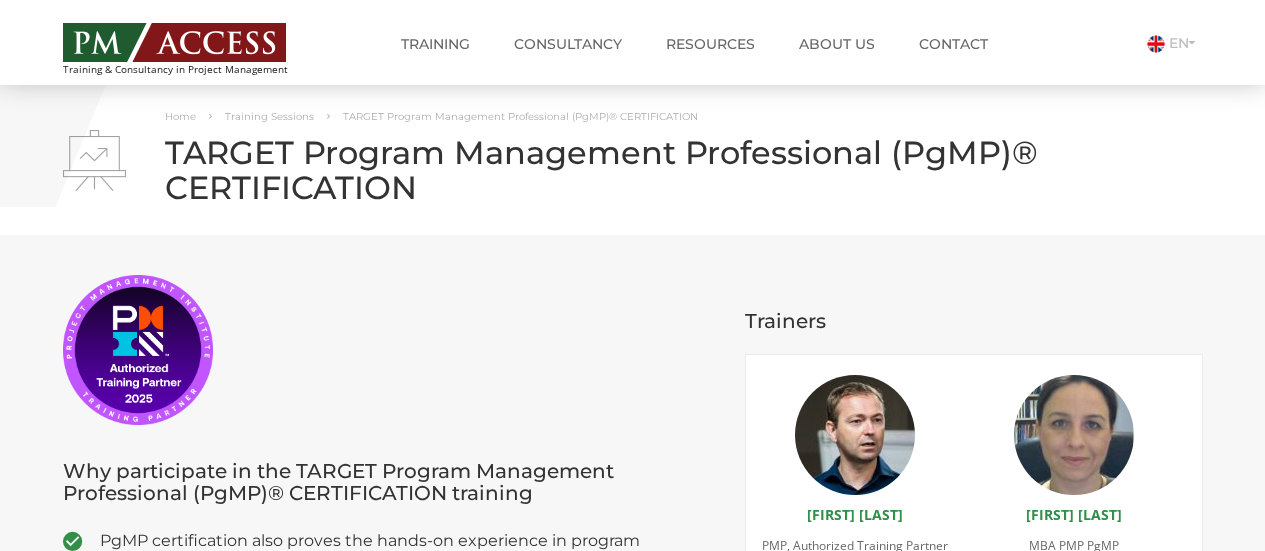 scroll, scrollTop: 0, scrollLeft: 0, axis: both 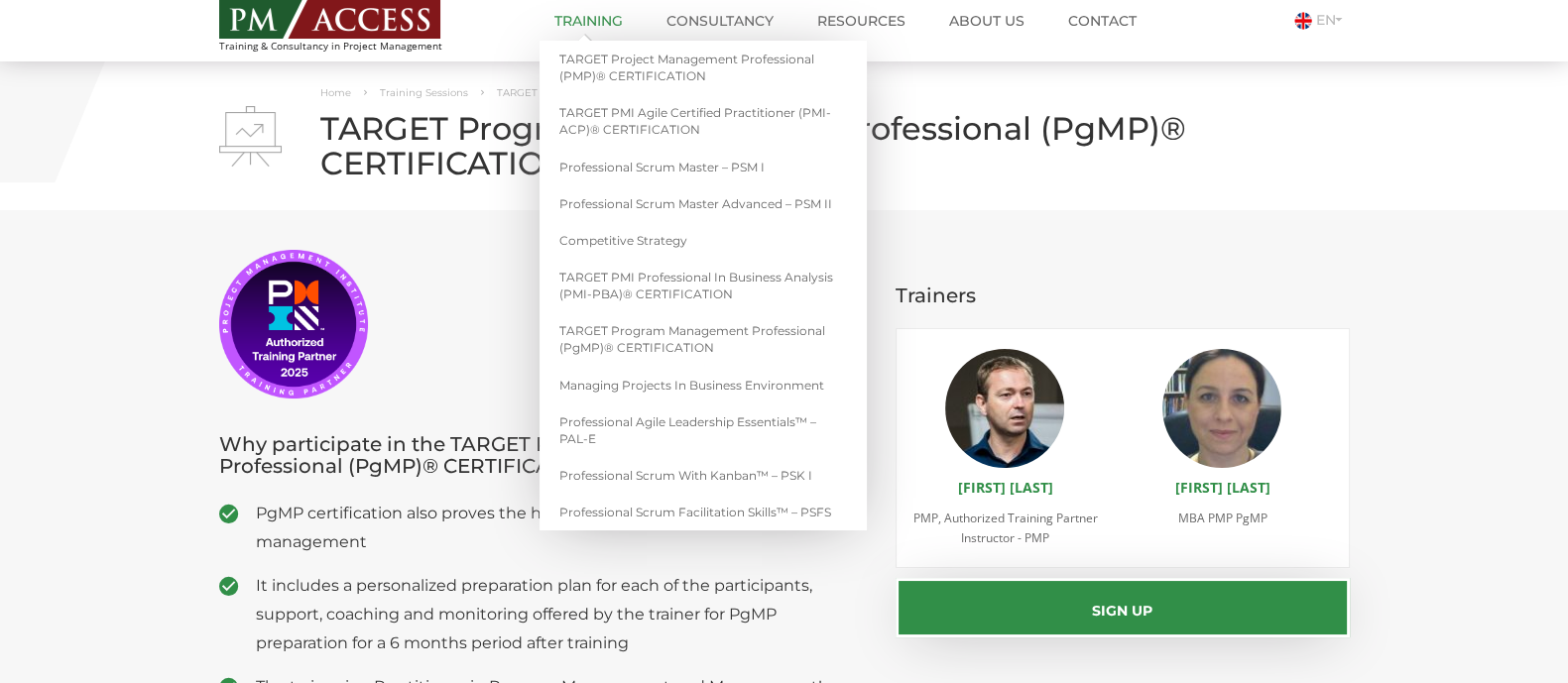 drag, startPoint x: 1139, startPoint y: 3, endPoint x: 596, endPoint y: 18, distance: 543.2071 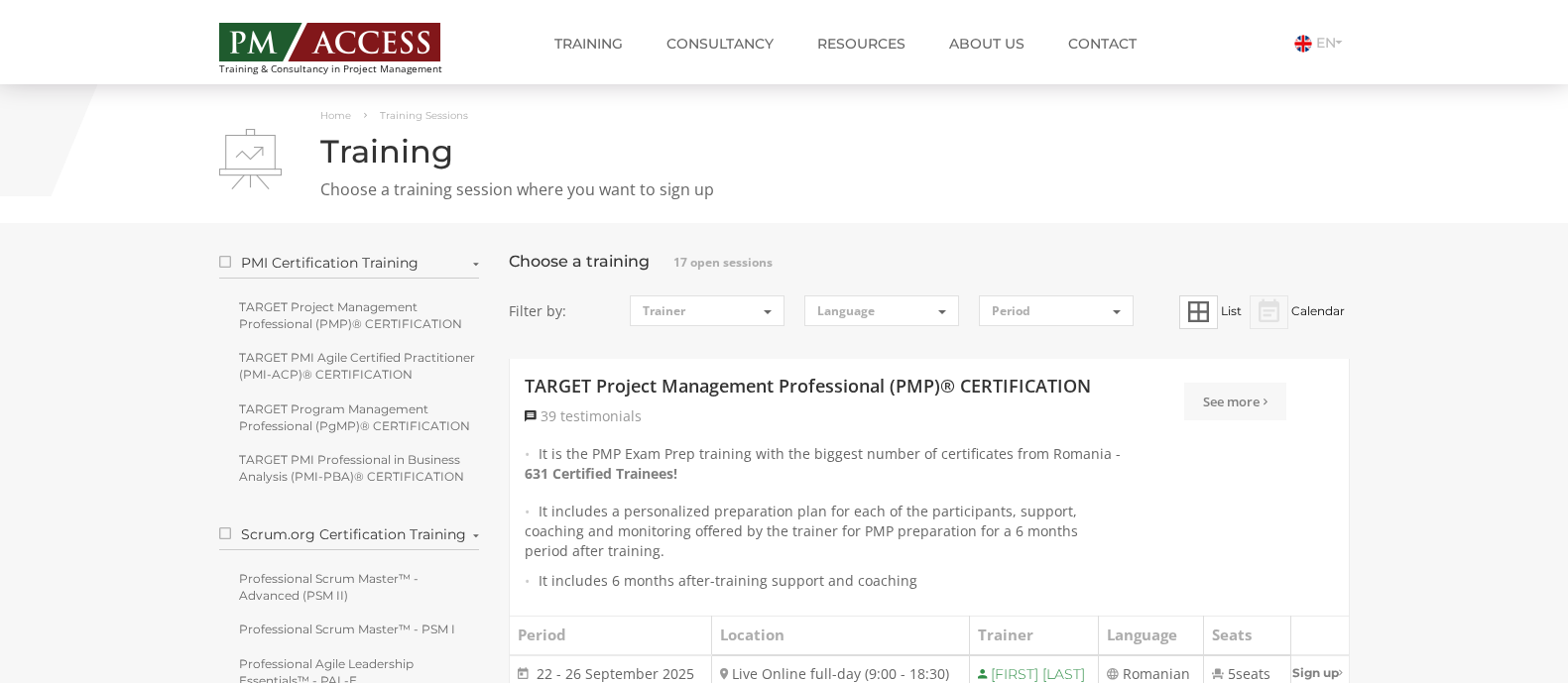 scroll, scrollTop: 0, scrollLeft: 0, axis: both 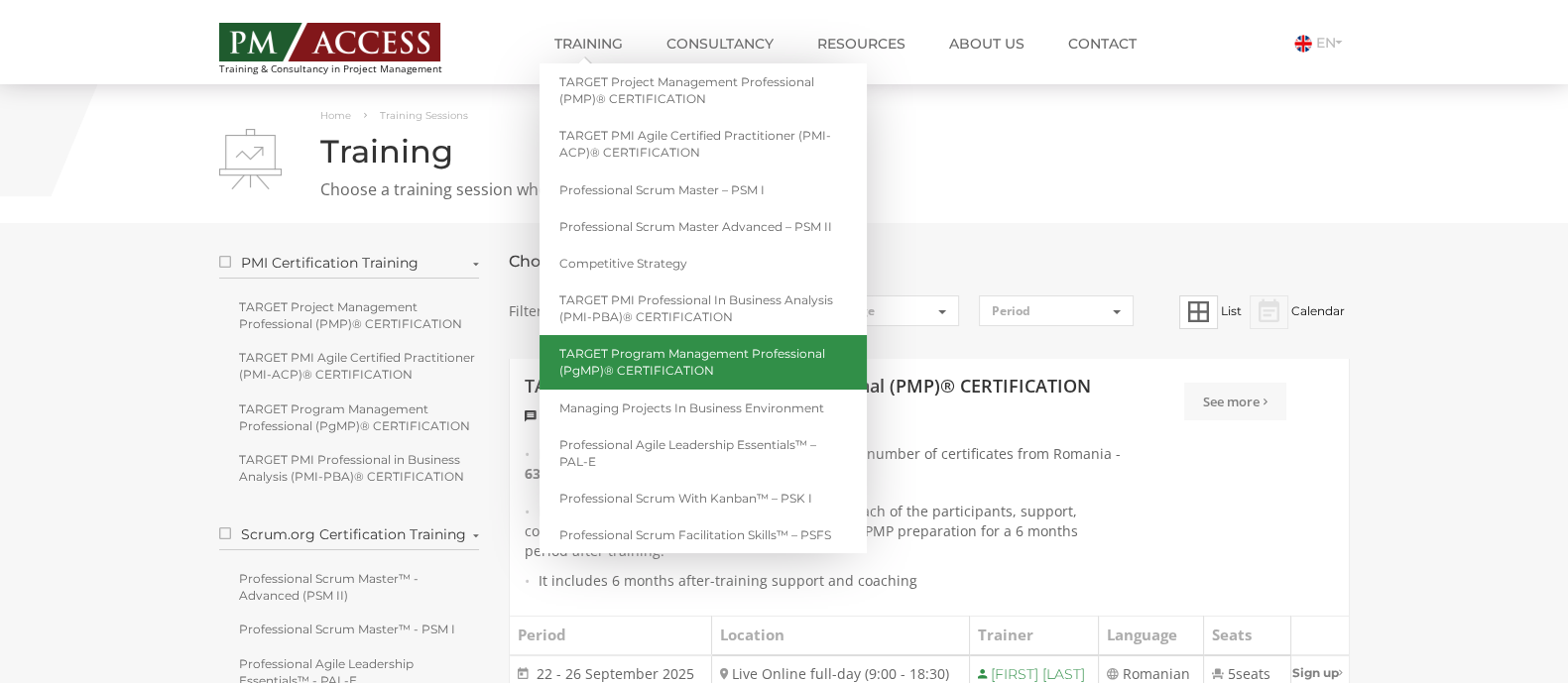 click on "TARGET Program Management Professional (PgMP)® CERTIFICATION" at bounding box center (703, 362) 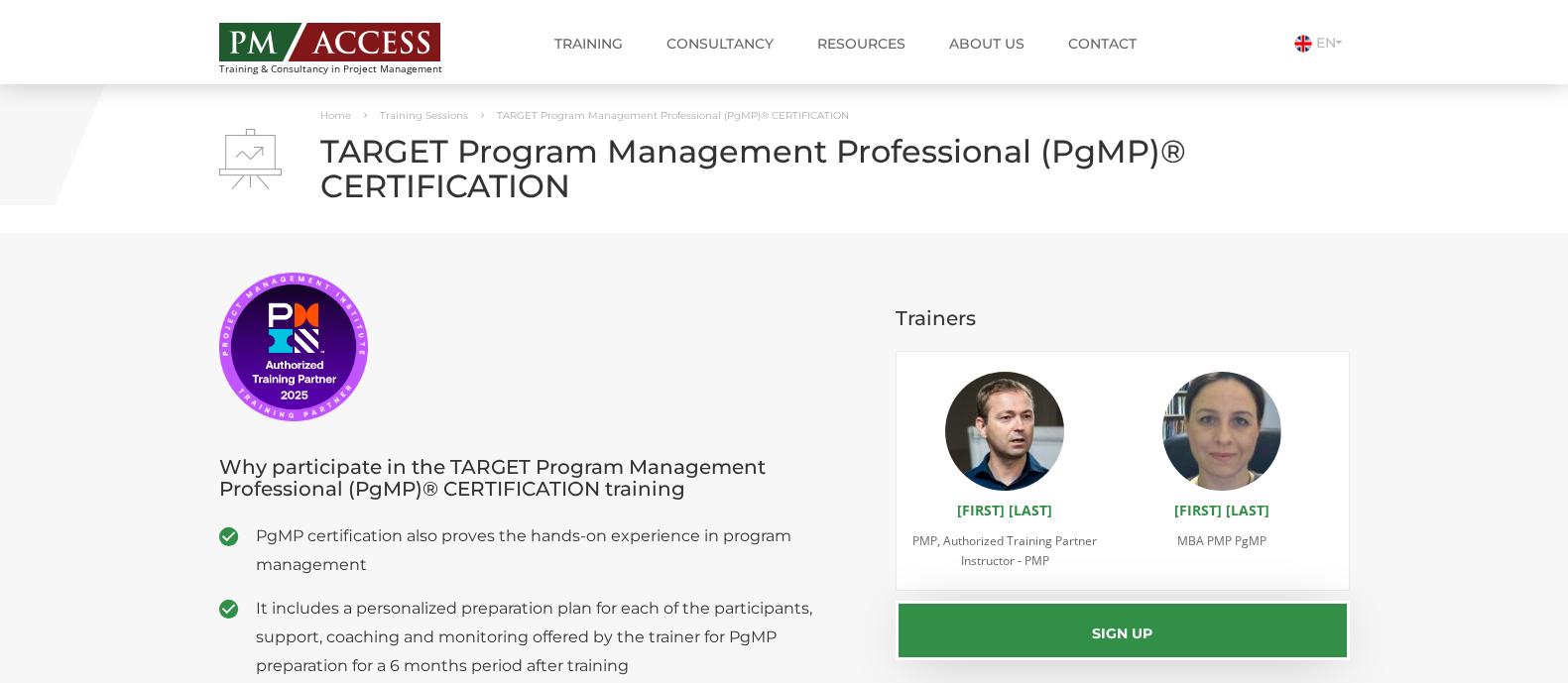 scroll, scrollTop: 0, scrollLeft: 0, axis: both 